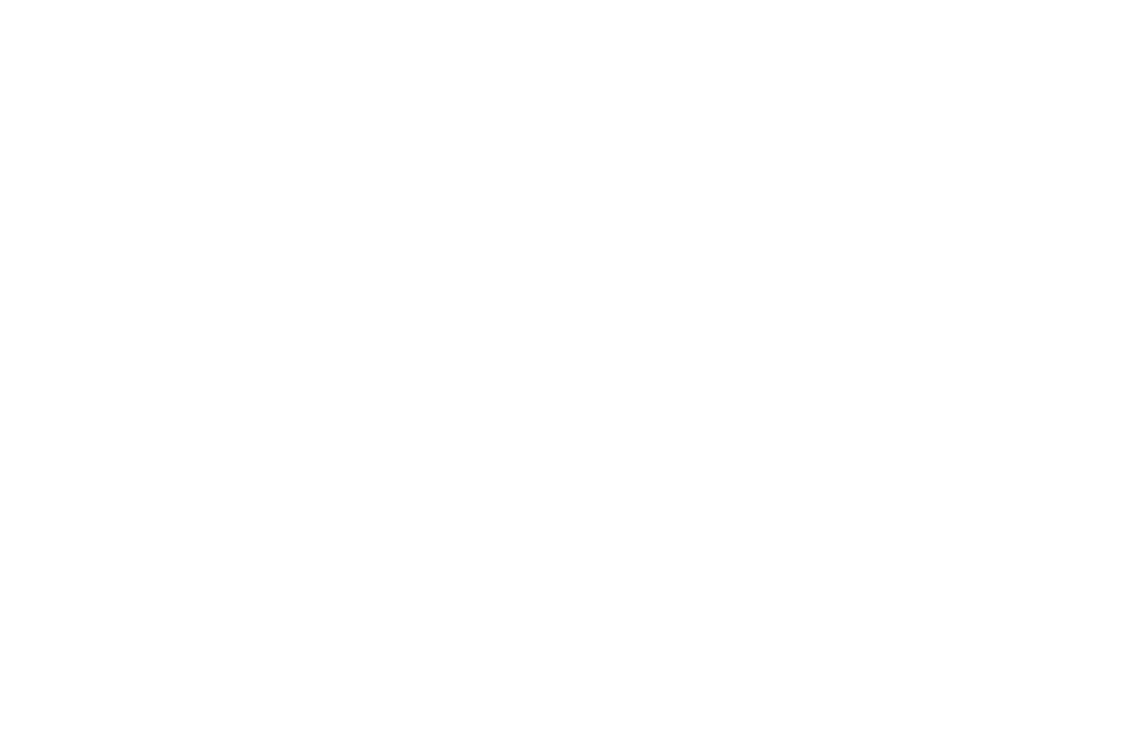 scroll, scrollTop: 0, scrollLeft: 0, axis: both 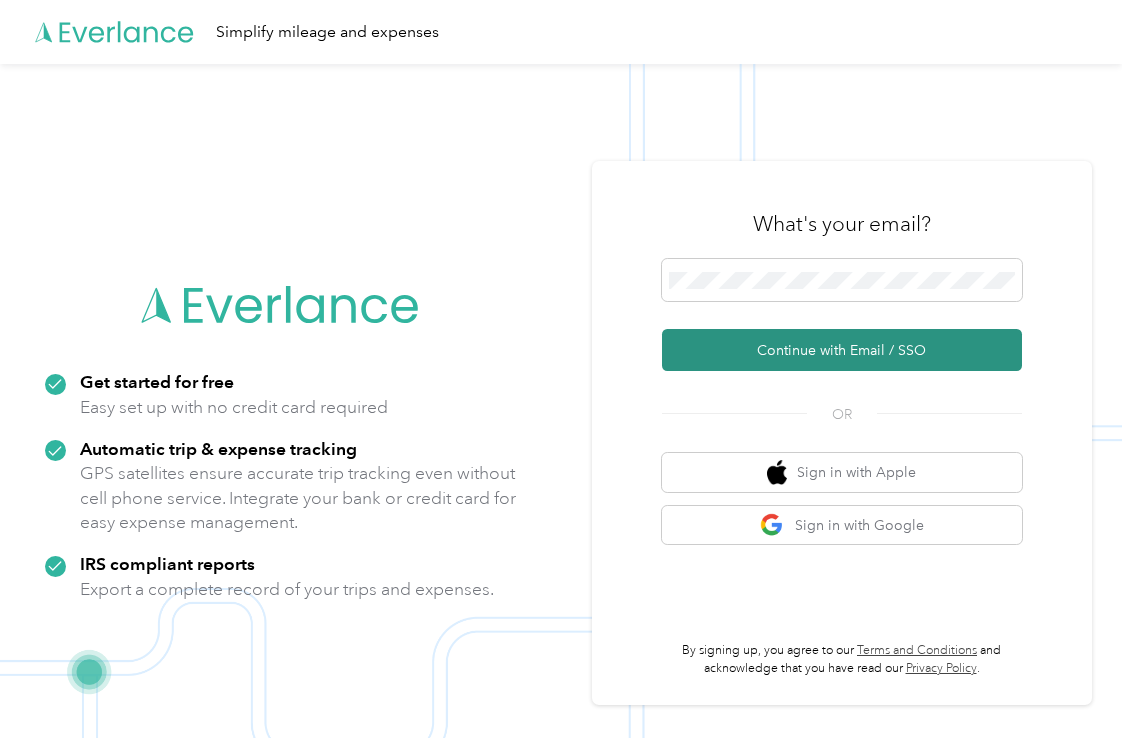 click on "Continue with Email / SSO" at bounding box center (842, 350) 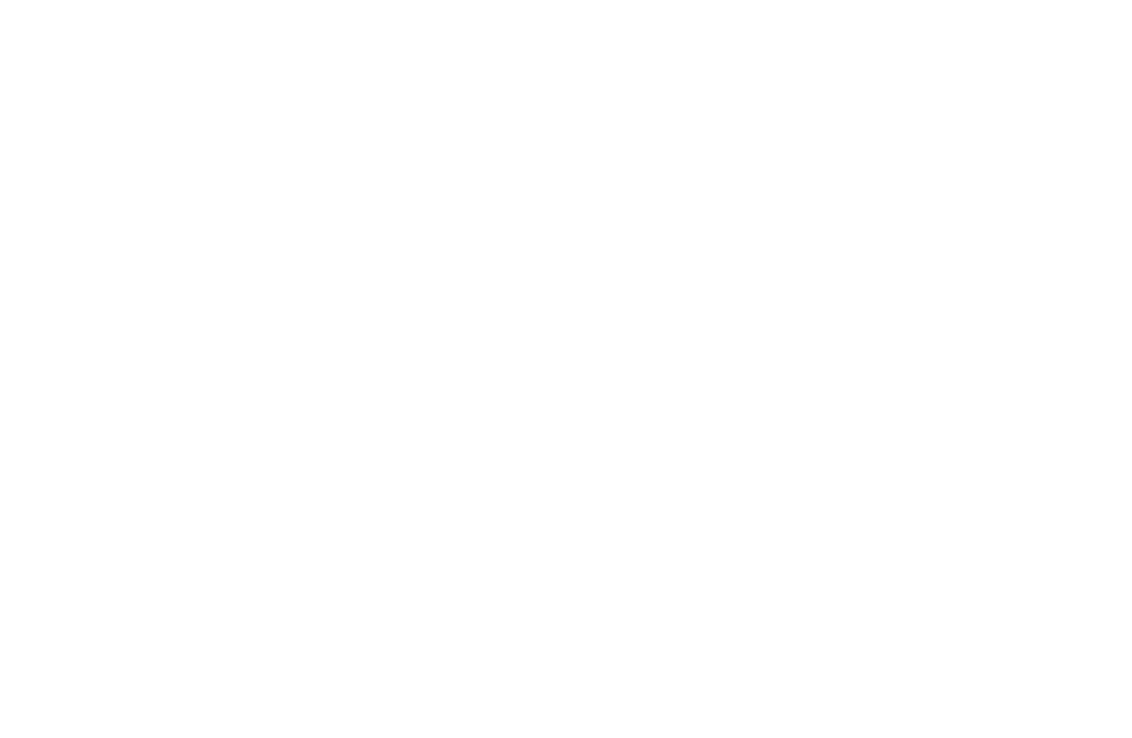 scroll, scrollTop: 0, scrollLeft: 0, axis: both 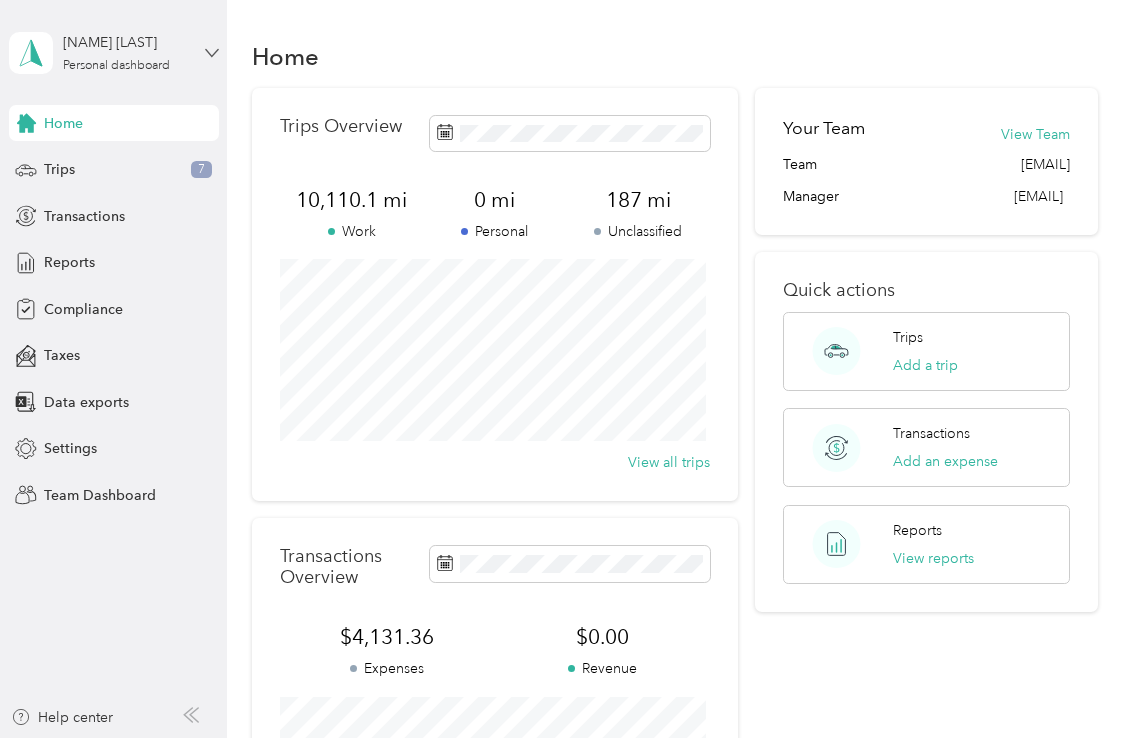 click 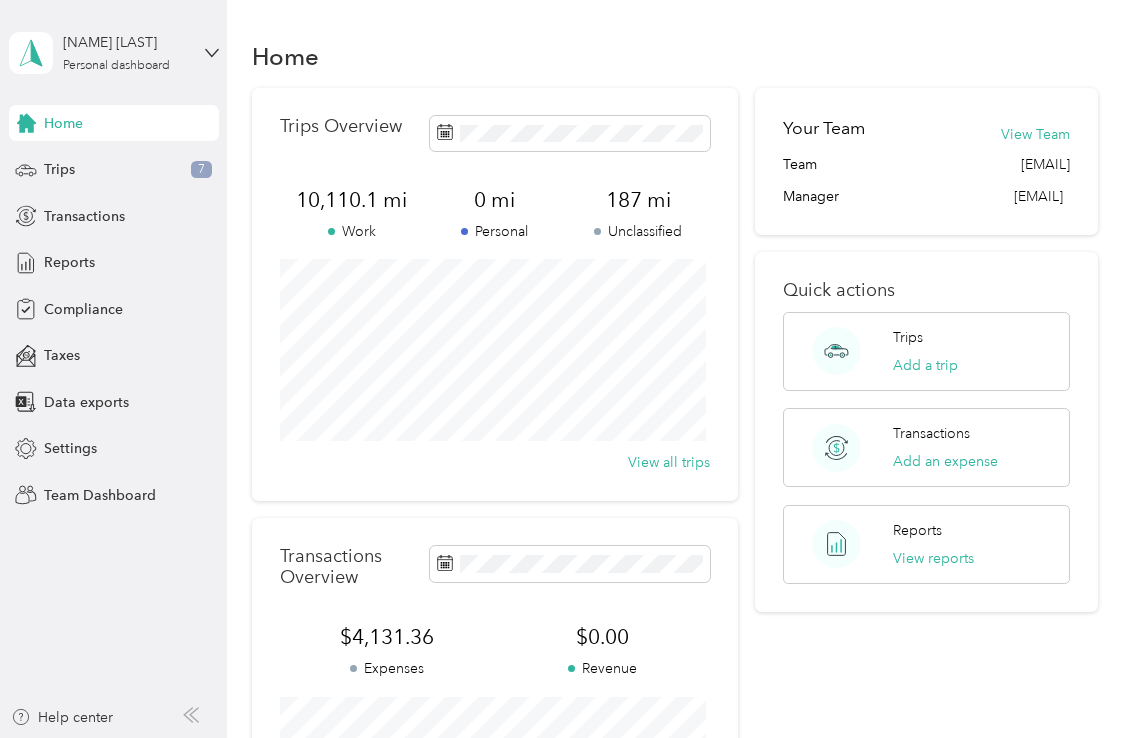 click on "Home Trips Overview 10,110.1   mi Work 0   mi Personal 187   mi Unclassified View all trips Transactions Overview $4,131.36 Expenses $0.00 Revenue View all transactions Your Team View Team Team jeff.ritchie@convergint.com Manager jeff.ritchie@convergint.com Quick actions Trips Add a trip Transactions Add an expense Reports View reports" at bounding box center [674, 502] 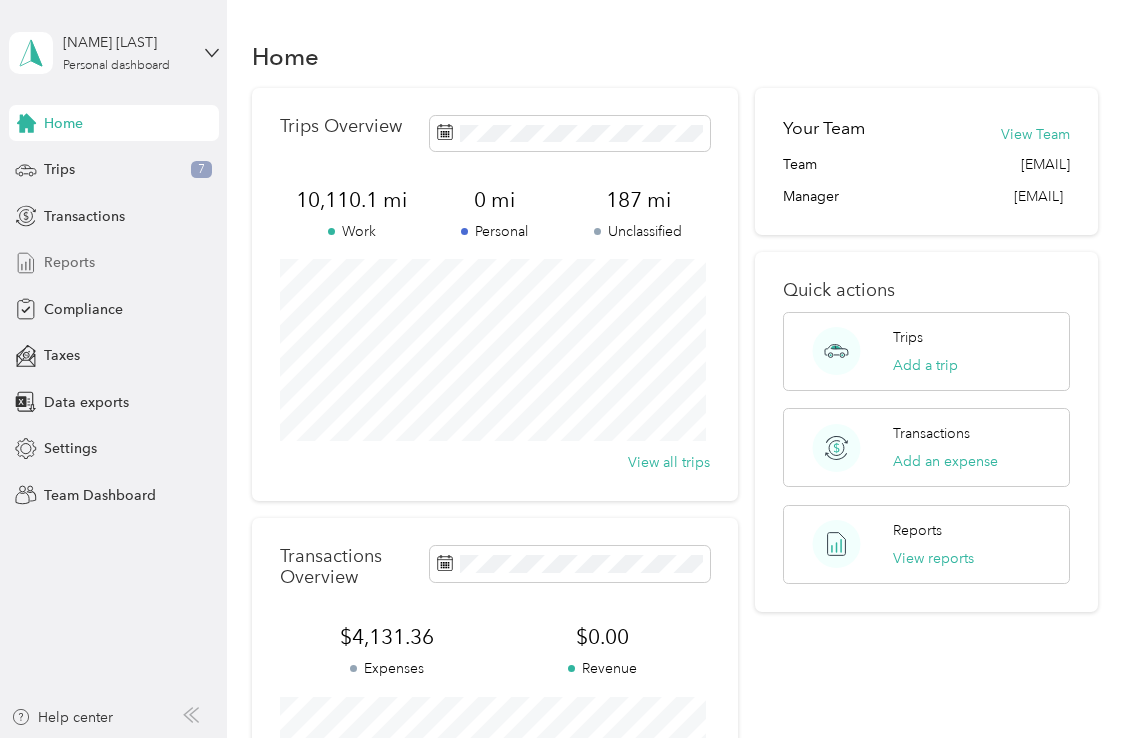 click on "Reports" at bounding box center (69, 262) 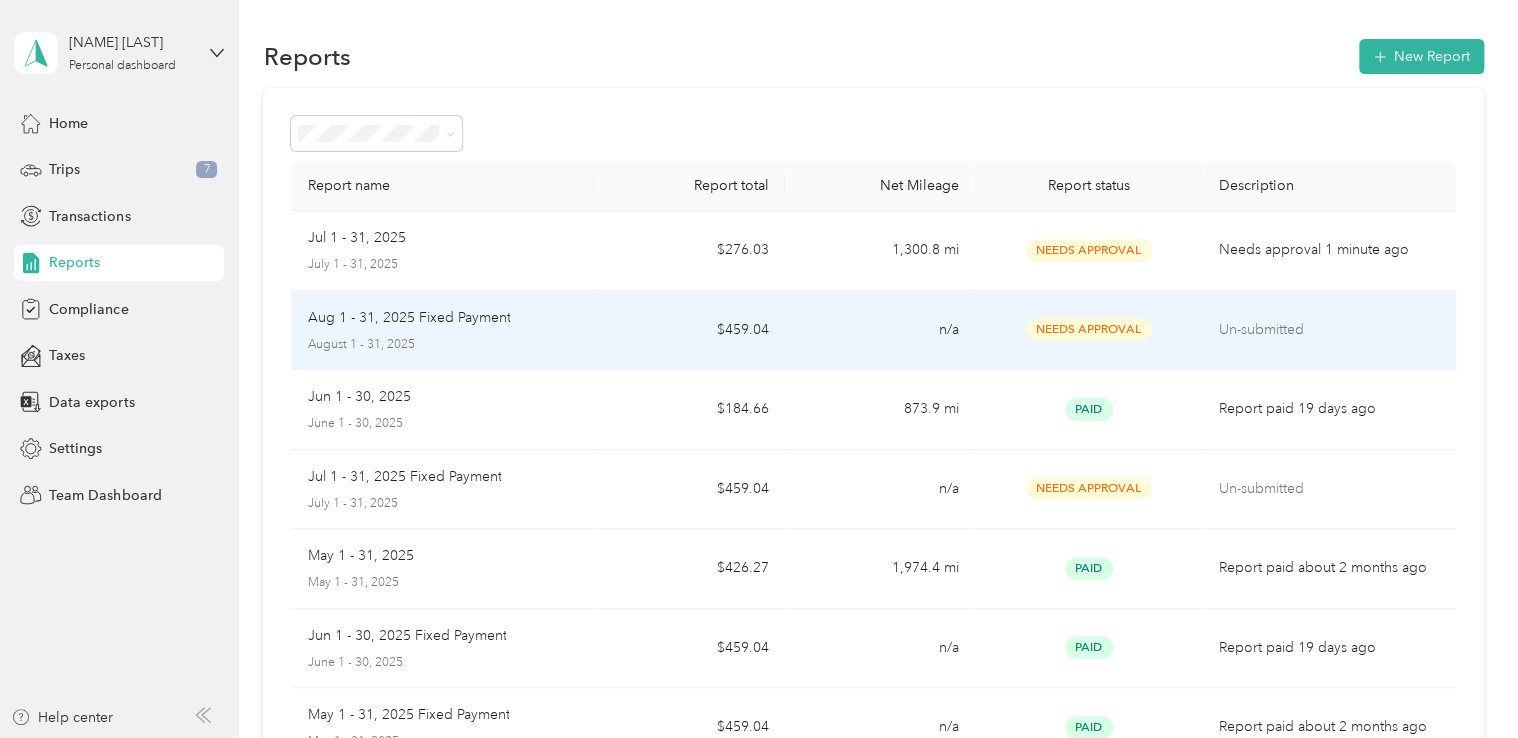 click on "Un-submitted" at bounding box center (1328, 331) 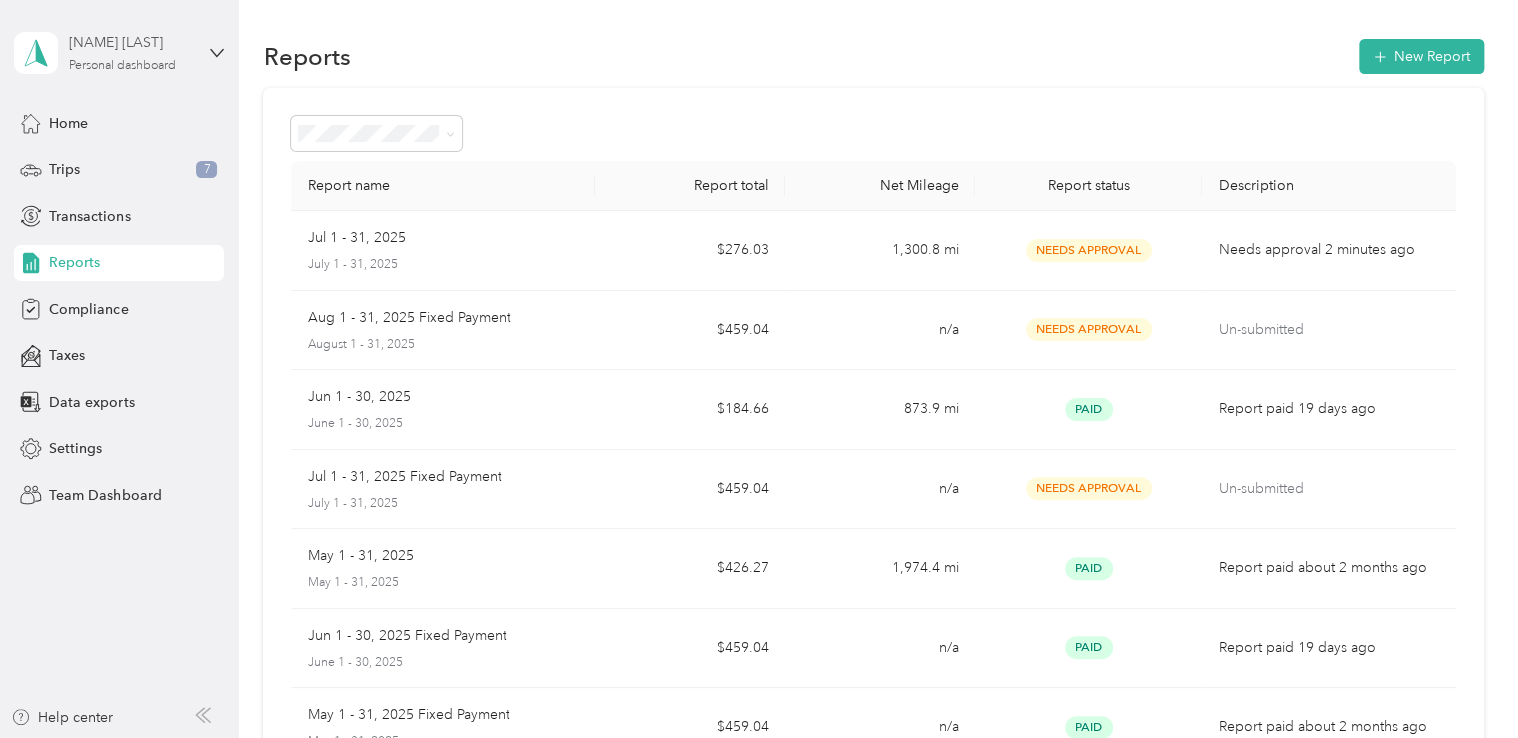 click on "Jeffery Ritchie" at bounding box center (131, 42) 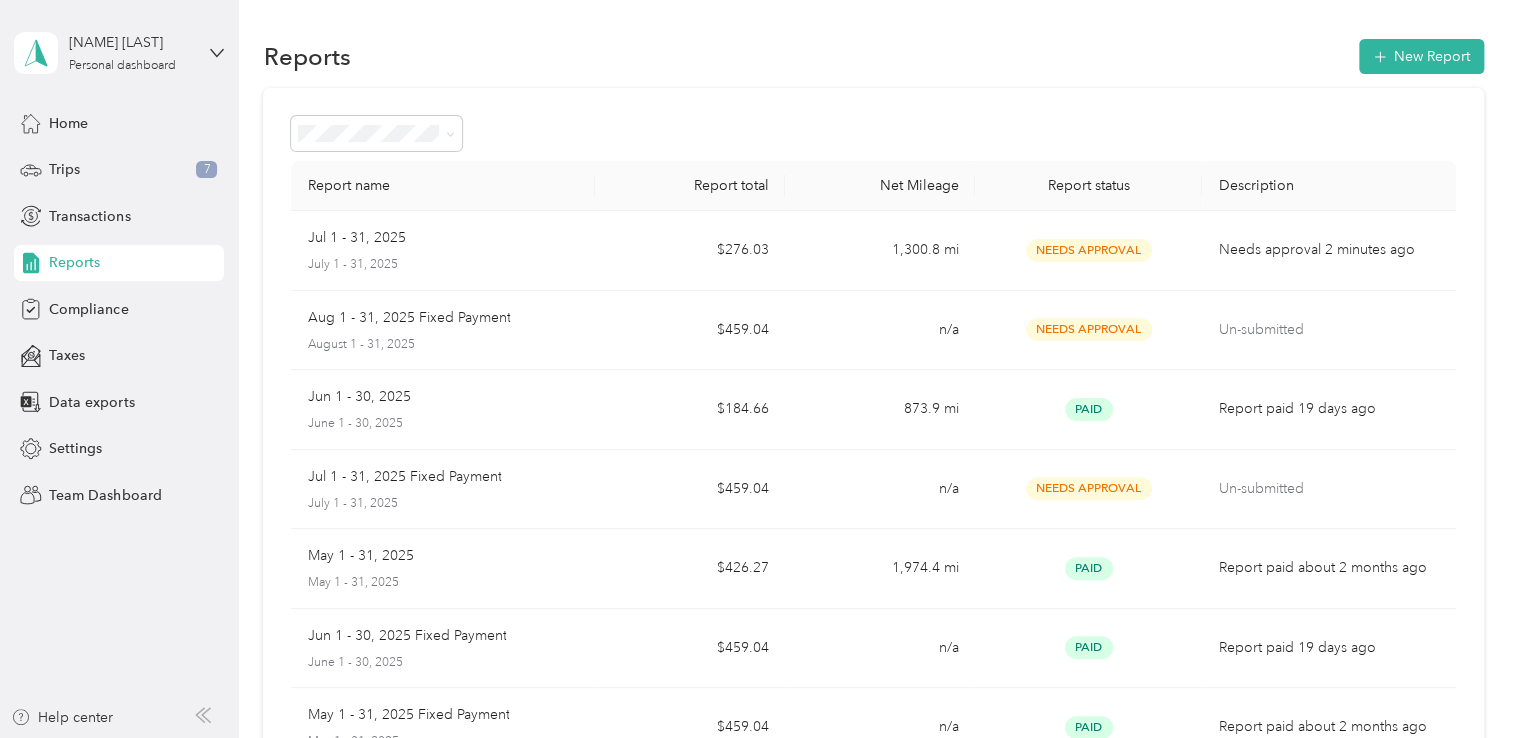 click on "Team dashboard" at bounding box center [167, 164] 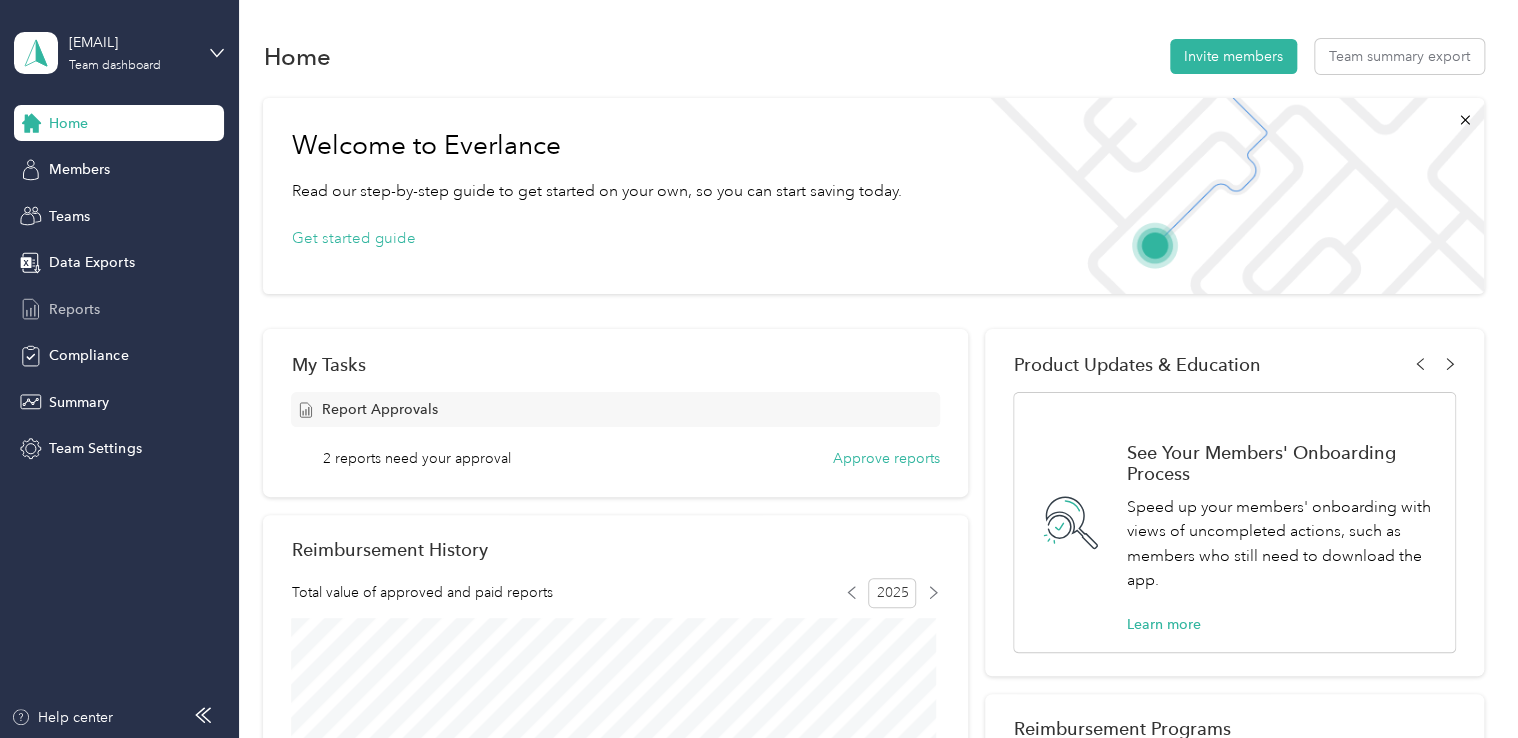 click on "Reports" at bounding box center [74, 309] 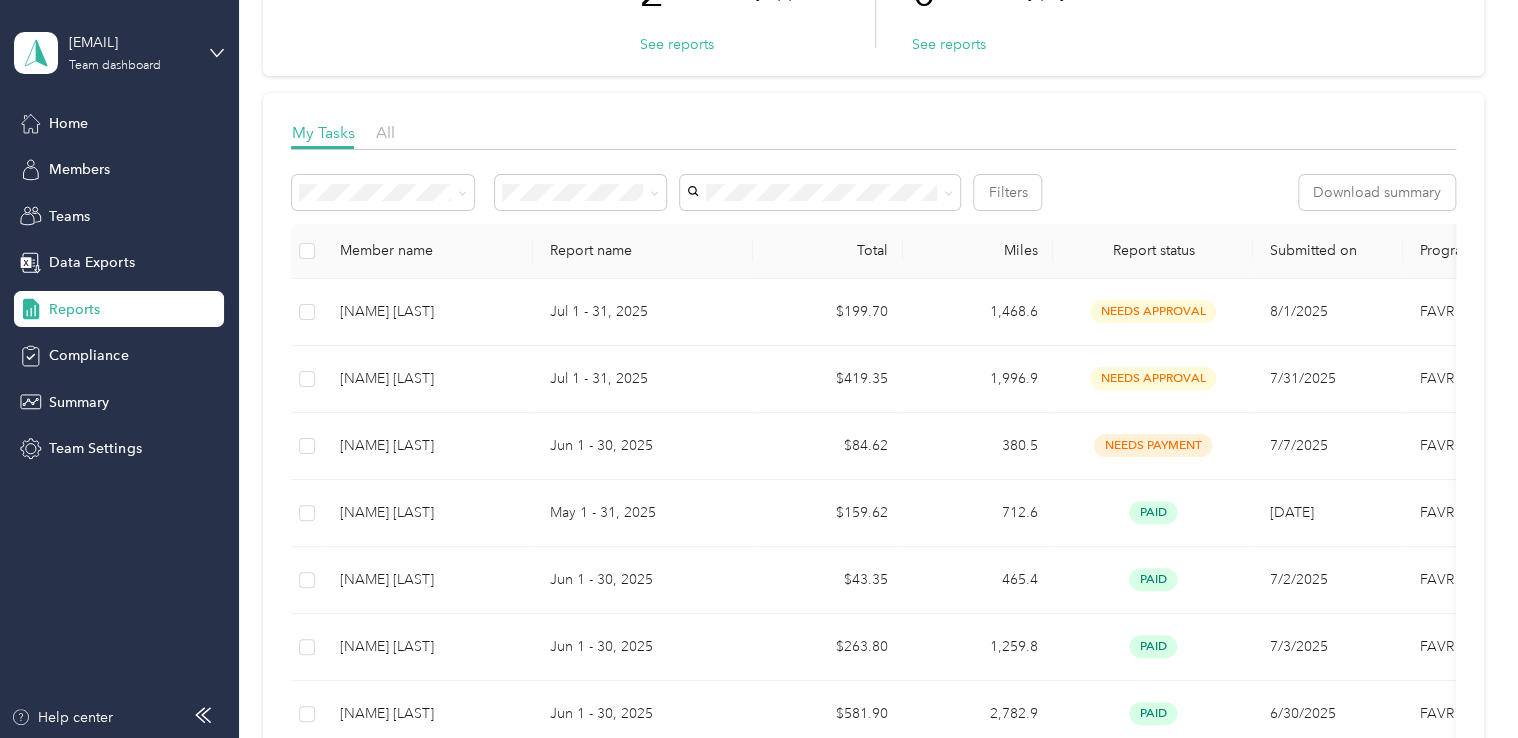 scroll, scrollTop: 155, scrollLeft: 0, axis: vertical 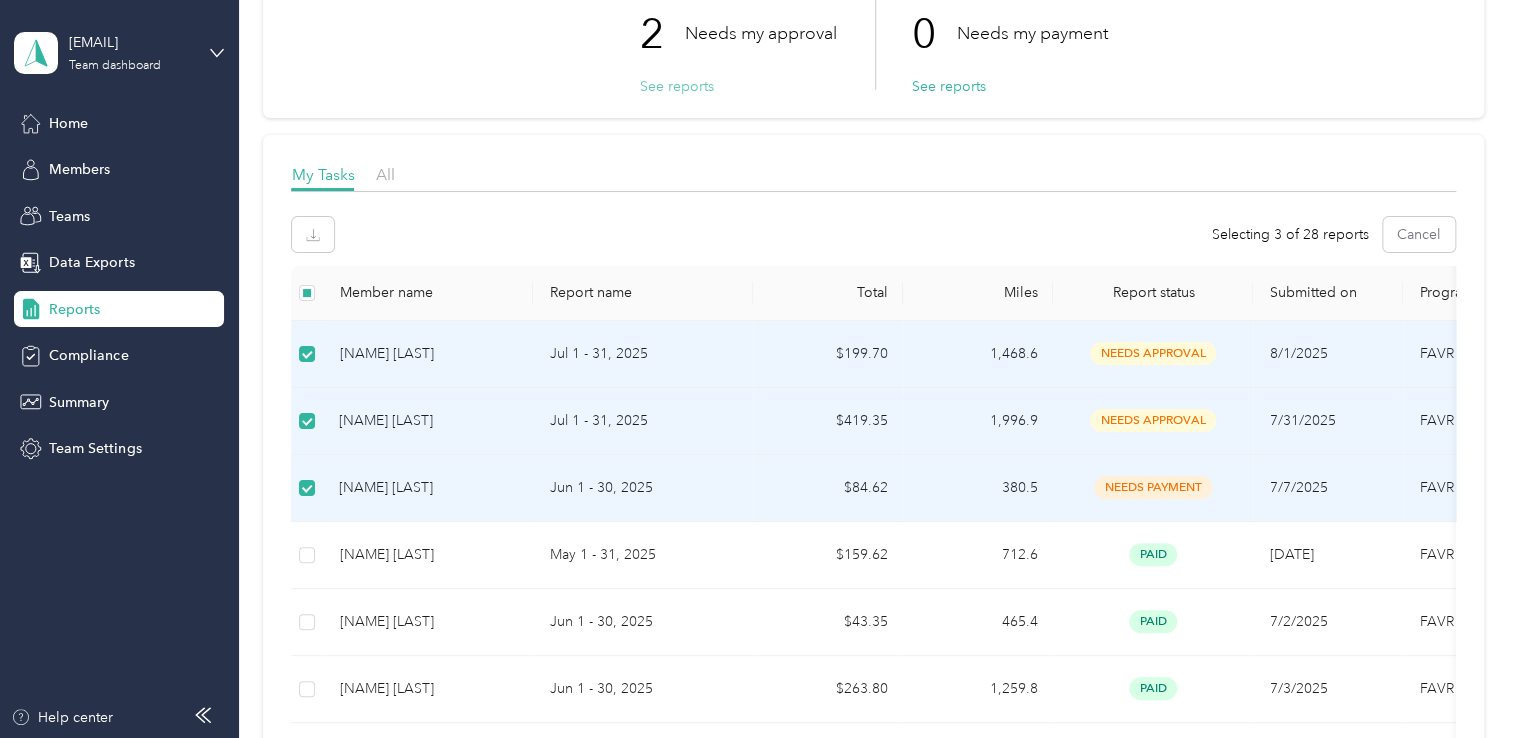 click on "See reports" at bounding box center [676, 86] 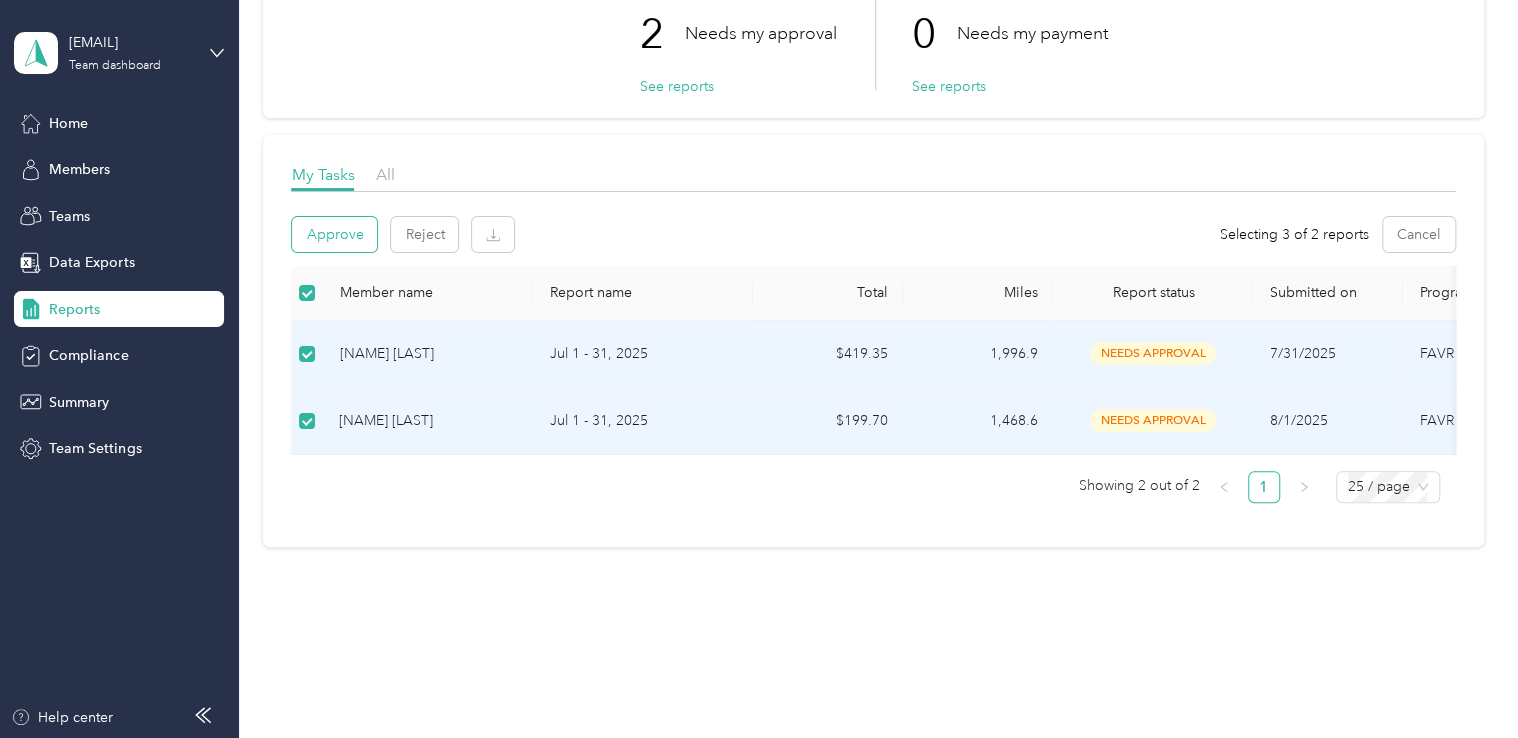 click on "Approve" at bounding box center [334, 234] 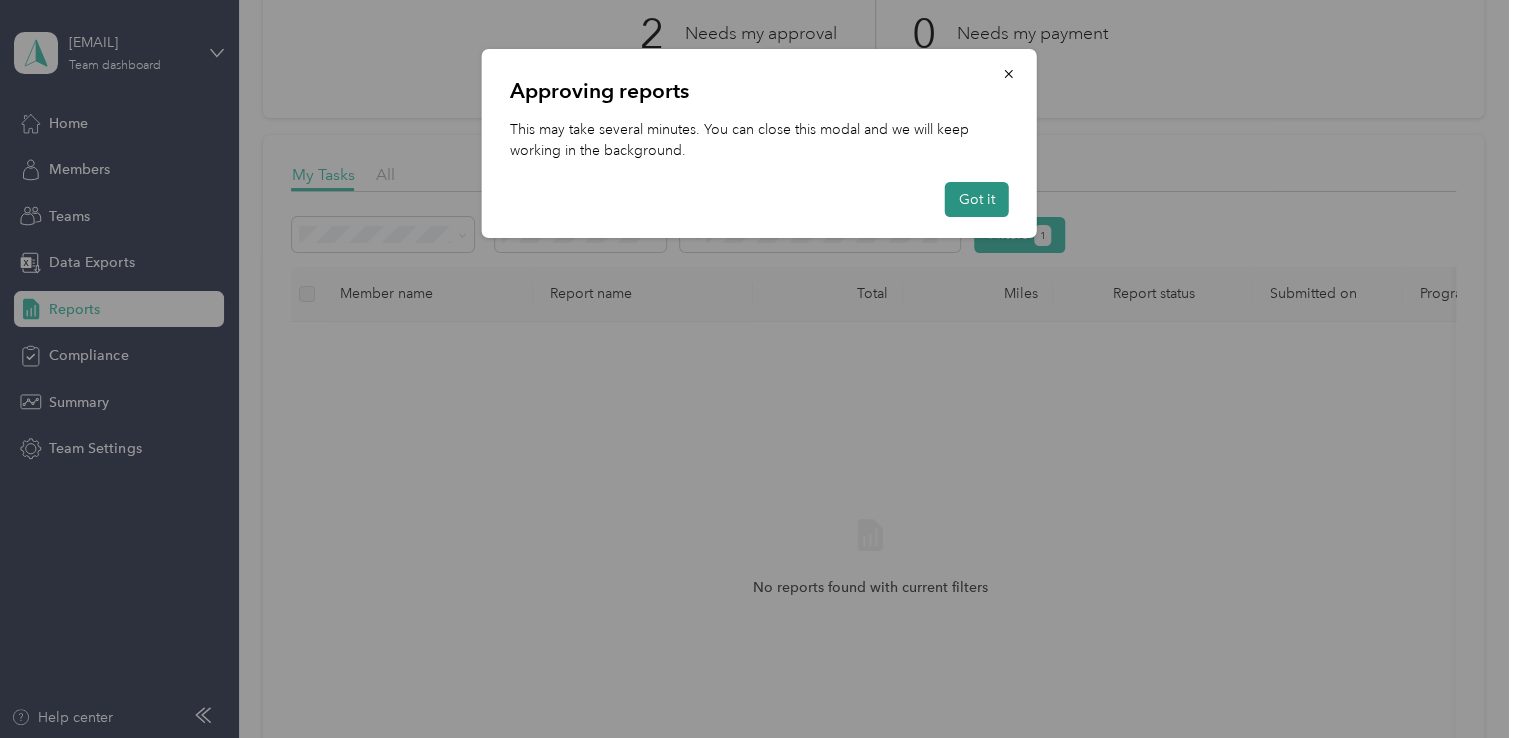 click on "Got it" at bounding box center (977, 199) 